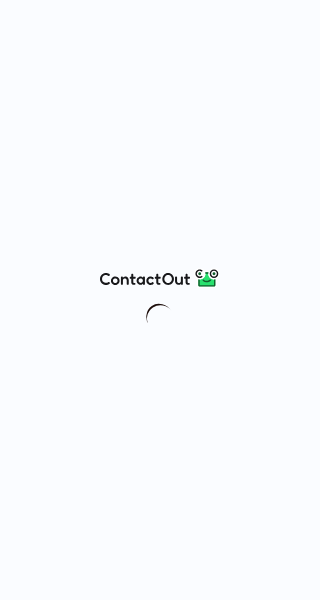 scroll, scrollTop: 0, scrollLeft: 0, axis: both 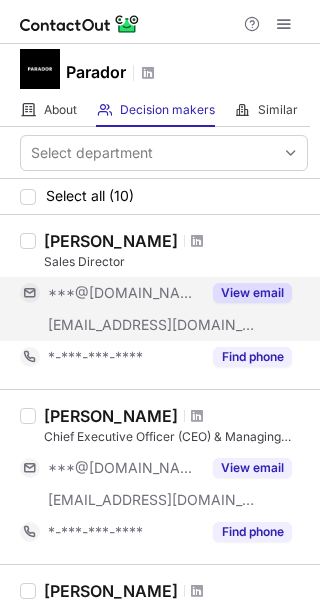 click on "View email" at bounding box center (252, 293) 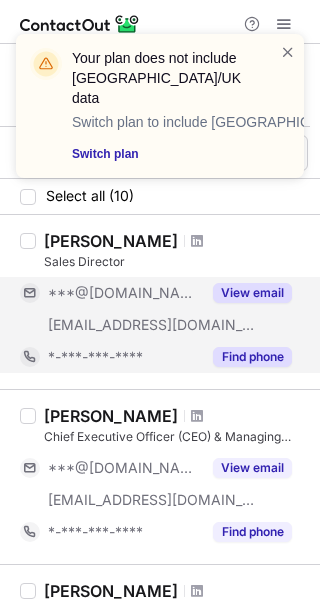 click on "Find phone" at bounding box center (252, 357) 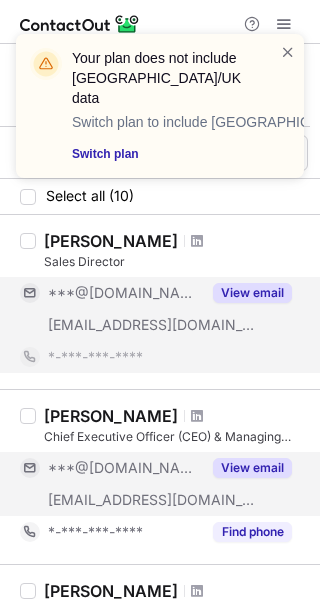 click on "View email" at bounding box center [252, 468] 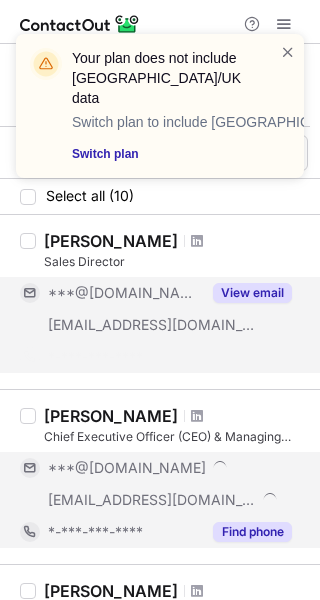click on "Find phone" at bounding box center [252, 532] 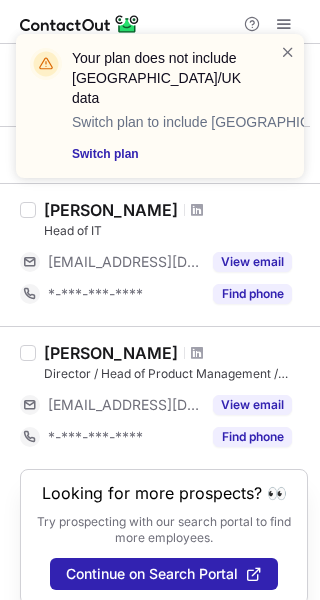 scroll, scrollTop: 1350, scrollLeft: 0, axis: vertical 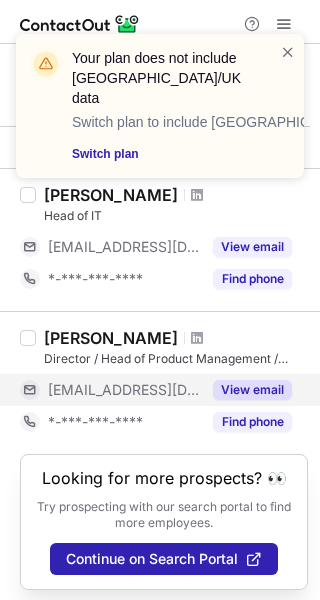 click on "View email" at bounding box center (252, 390) 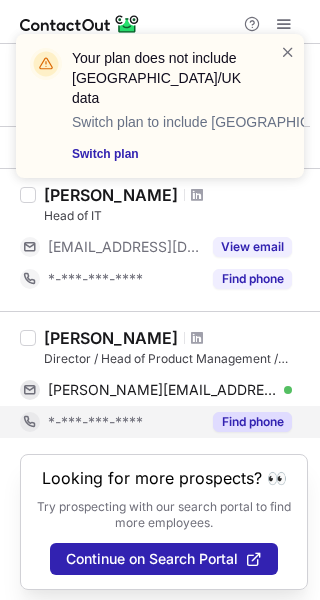 click on "Find phone" at bounding box center (252, 422) 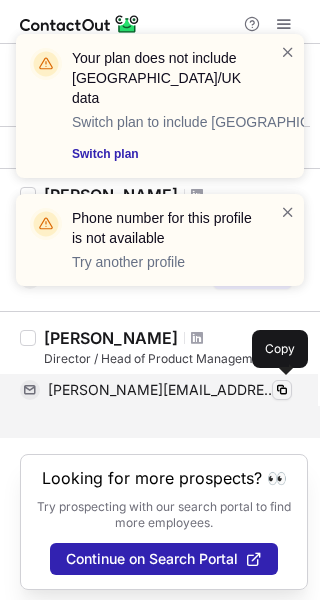 scroll, scrollTop: 1318, scrollLeft: 0, axis: vertical 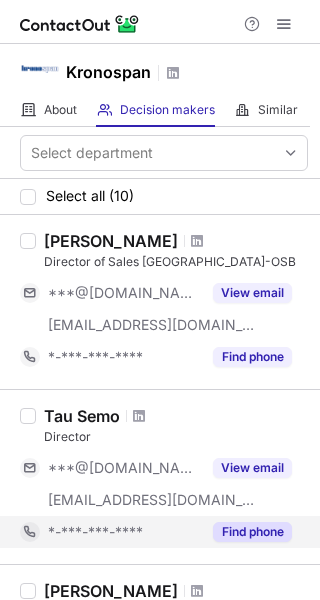 click on "Find phone" at bounding box center (246, 532) 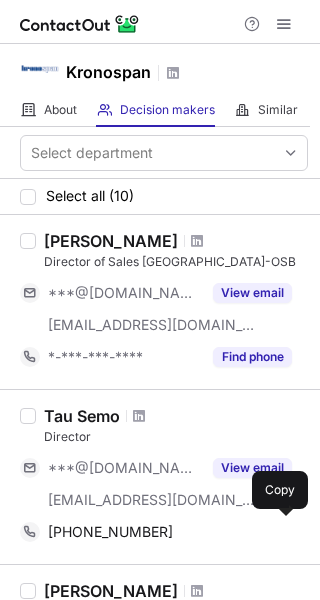 scroll, scrollTop: 100, scrollLeft: 0, axis: vertical 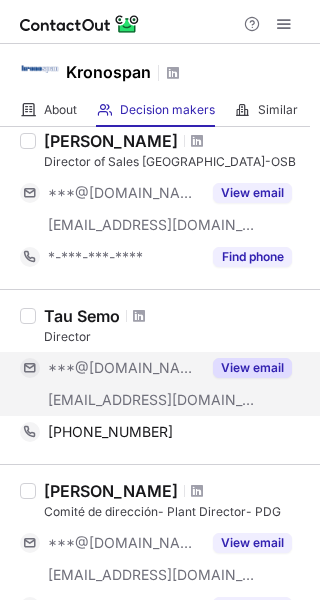 click on "View email" at bounding box center [252, 368] 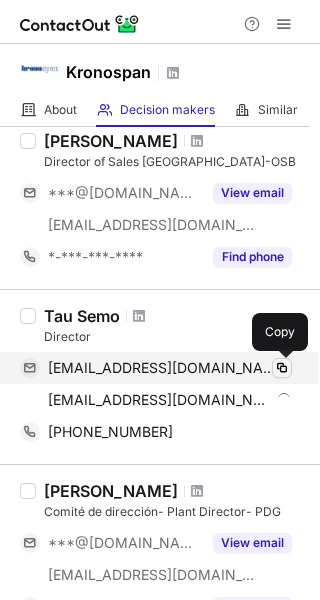 click at bounding box center (282, 368) 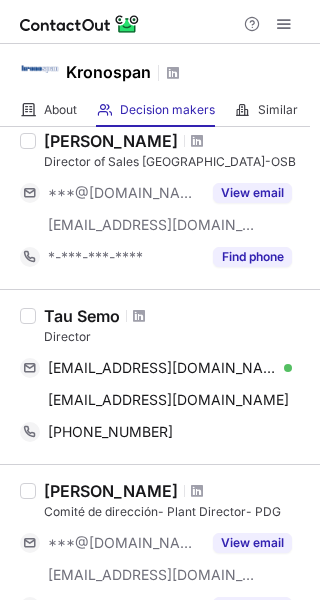 drag, startPoint x: 110, startPoint y: 24, endPoint x: 114, endPoint y: 41, distance: 17.464249 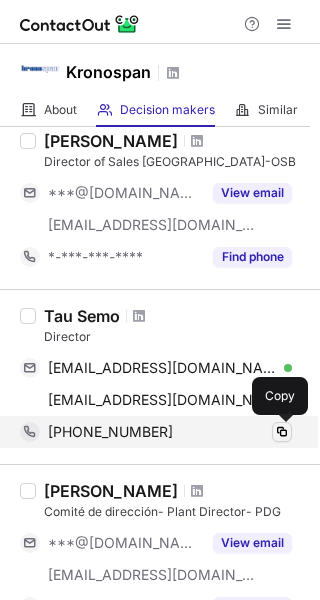 click at bounding box center (282, 432) 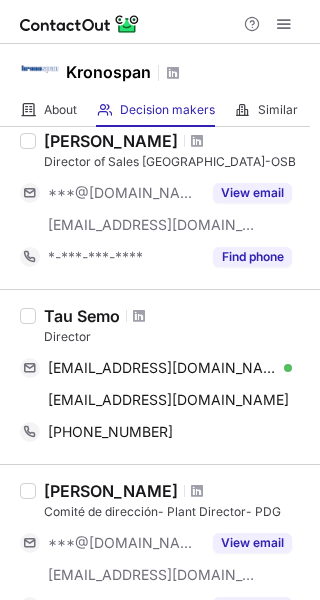 click at bounding box center (80, 24) 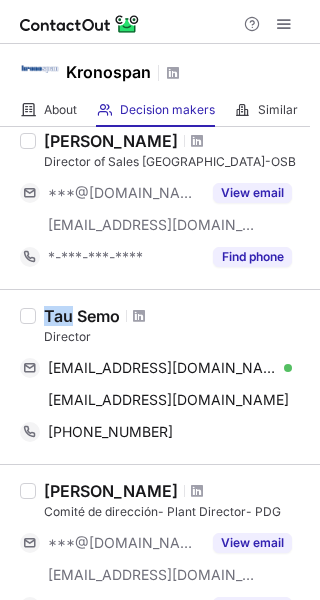 drag, startPoint x: 74, startPoint y: 317, endPoint x: 45, endPoint y: 318, distance: 29.017237 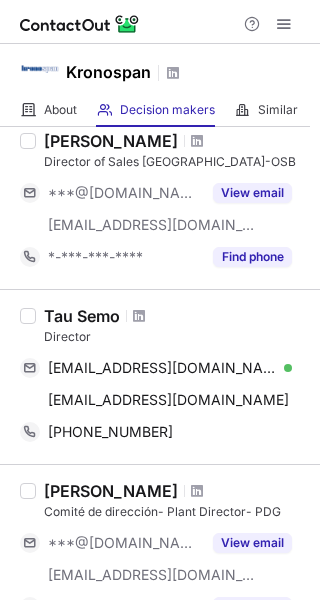 click at bounding box center (160, 22) 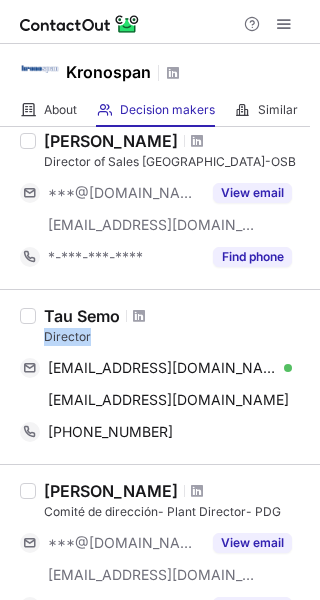 drag, startPoint x: 94, startPoint y: 335, endPoint x: 40, endPoint y: 339, distance: 54.147945 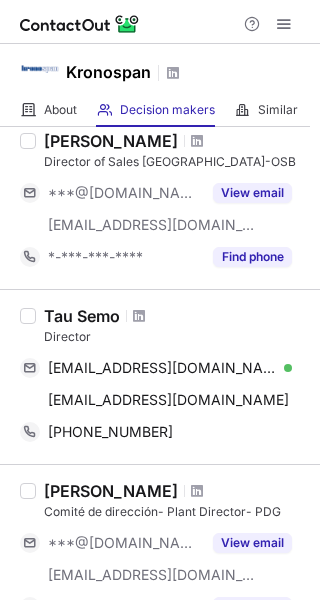 click at bounding box center (160, 22) 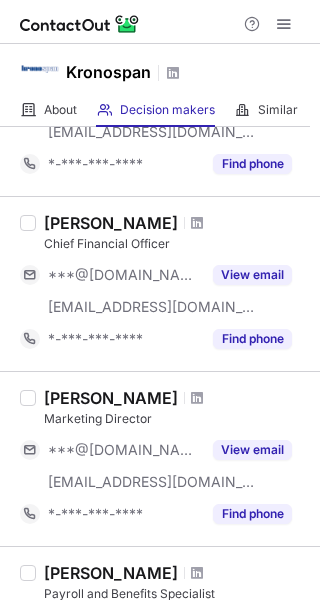 scroll, scrollTop: 1200, scrollLeft: 0, axis: vertical 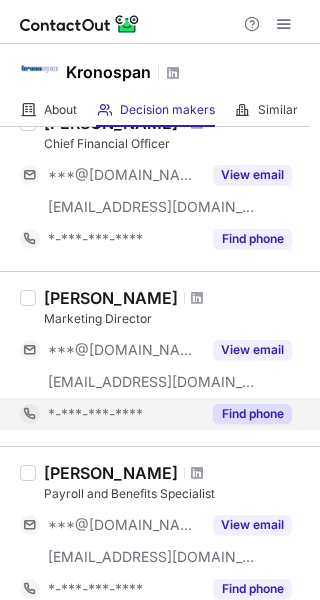 click on "Find phone" at bounding box center [252, 414] 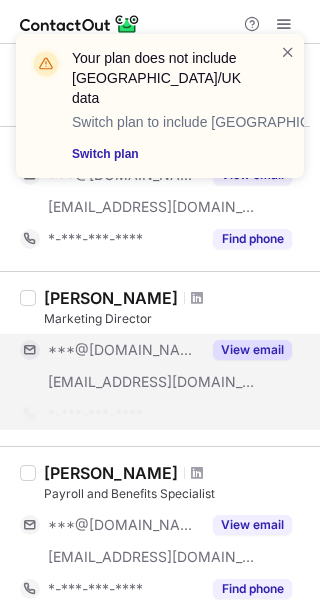 click on "View email" at bounding box center [252, 350] 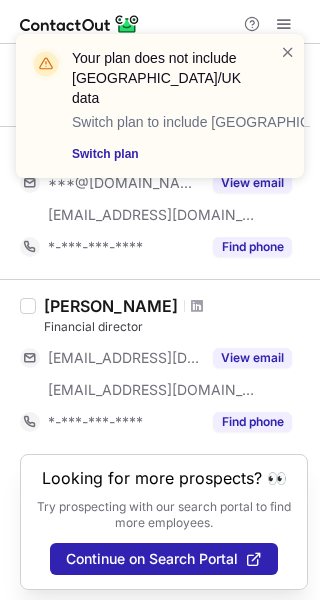 scroll, scrollTop: 1510, scrollLeft: 0, axis: vertical 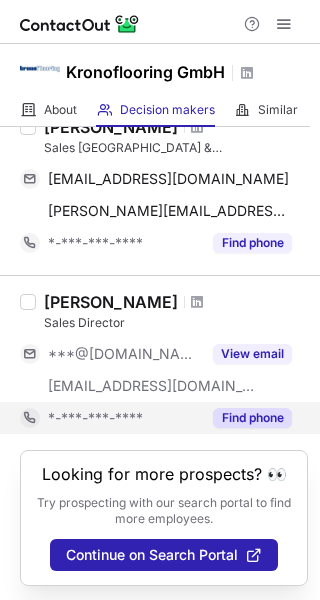 click on "Find phone" at bounding box center (252, 418) 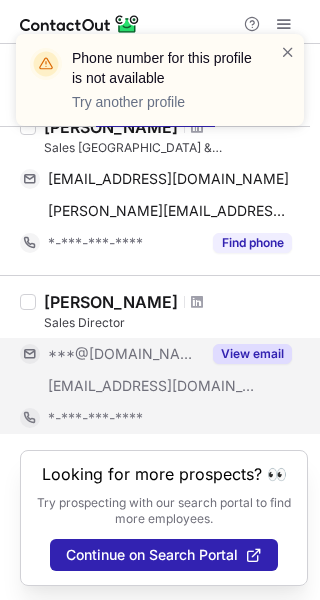 click on "View email" at bounding box center [252, 354] 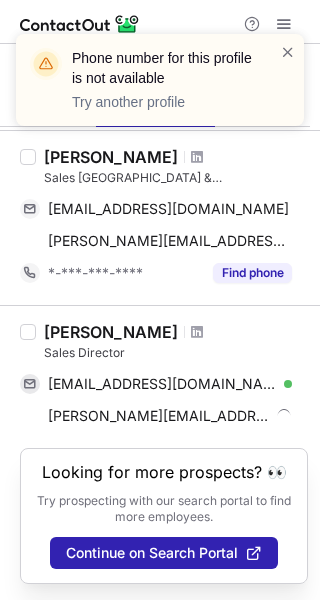 scroll, scrollTop: 82, scrollLeft: 0, axis: vertical 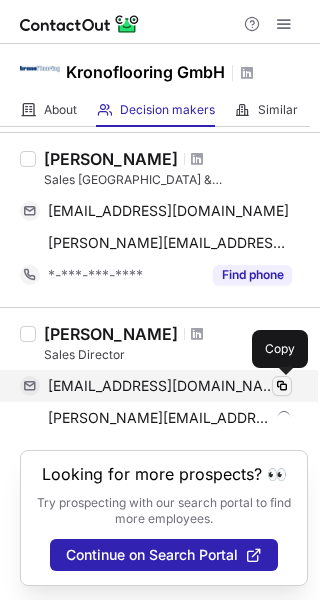 click at bounding box center [282, 386] 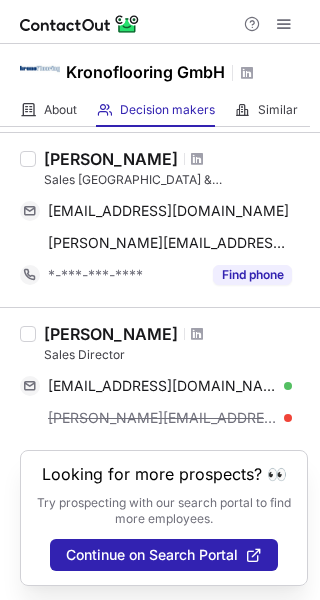 click at bounding box center [160, 22] 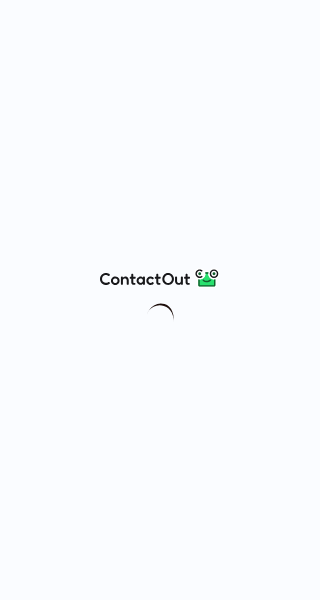 scroll, scrollTop: 0, scrollLeft: 0, axis: both 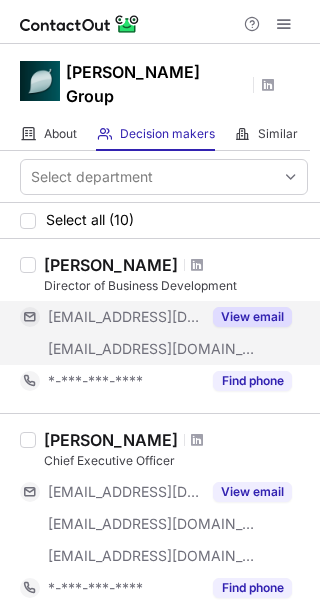 click on "View email" at bounding box center (252, 317) 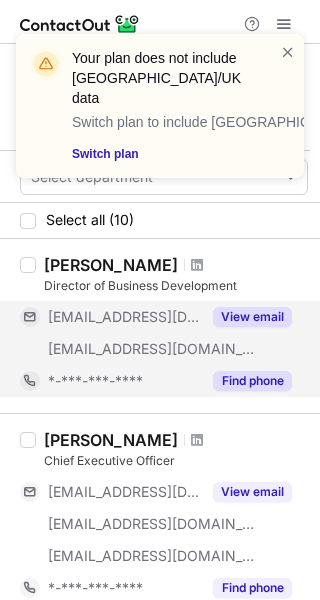 click on "Find phone" at bounding box center [252, 381] 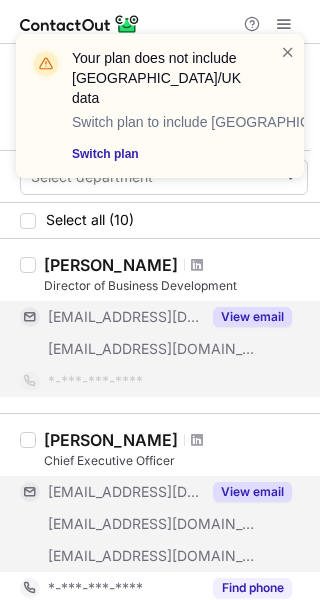 click on "View email" at bounding box center (252, 492) 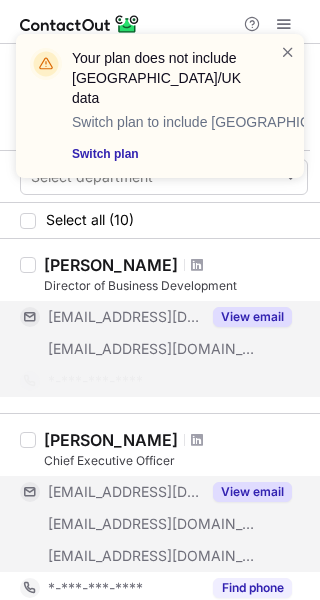 scroll, scrollTop: 100, scrollLeft: 0, axis: vertical 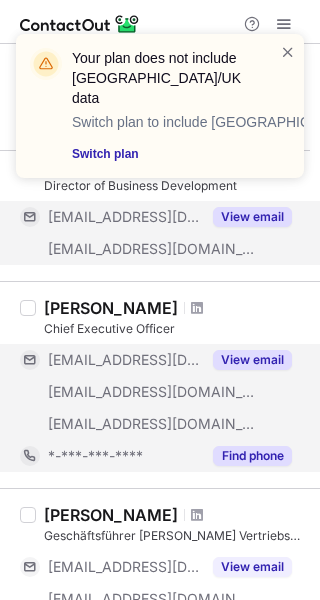click on "Find phone" at bounding box center (252, 456) 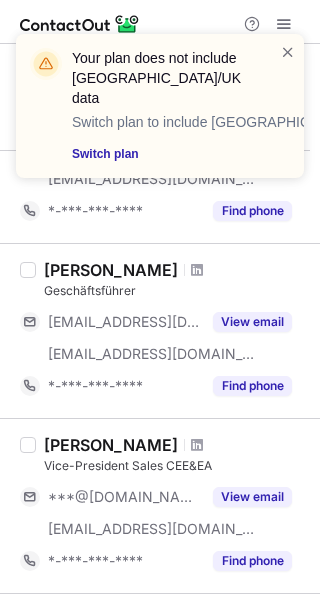 scroll, scrollTop: 500, scrollLeft: 0, axis: vertical 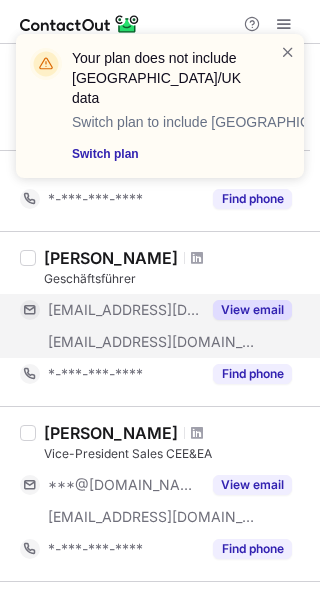 click on "View email" at bounding box center [252, 310] 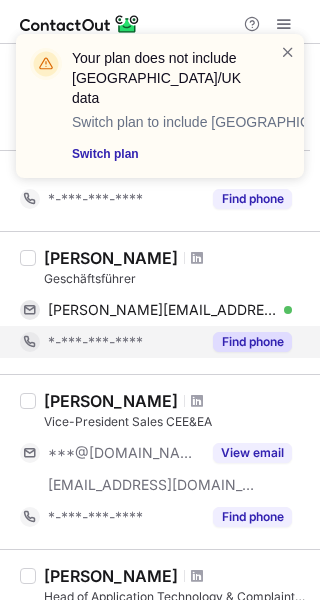 click on "Find phone" at bounding box center [252, 342] 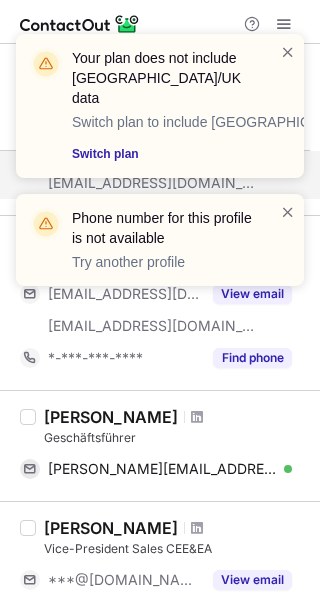 scroll, scrollTop: 300, scrollLeft: 0, axis: vertical 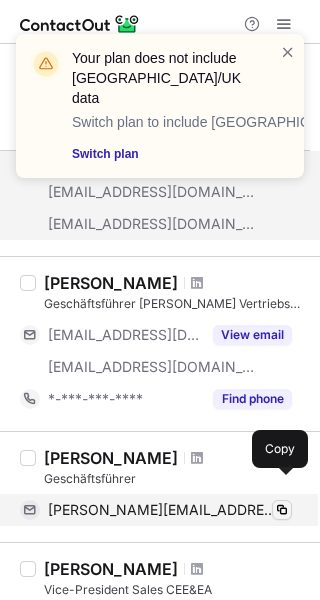 click at bounding box center (282, 510) 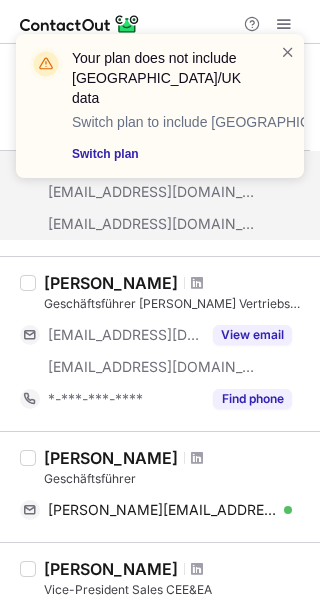 click on "Your plan does not include US/UK data Switch plan to include US/UK data Switch plan" at bounding box center (160, 114) 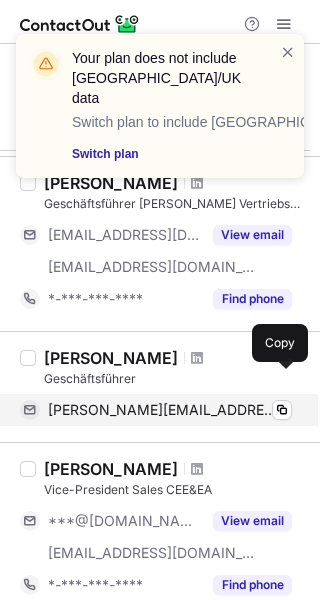scroll, scrollTop: 500, scrollLeft: 0, axis: vertical 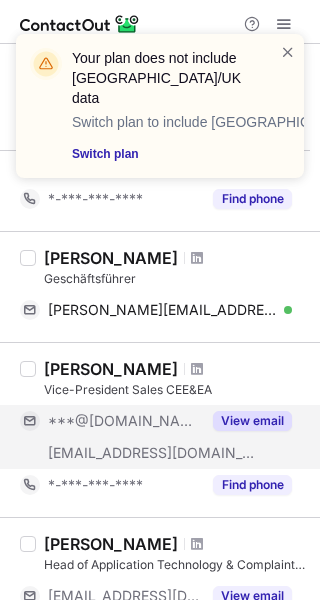 click on "View email" at bounding box center (252, 421) 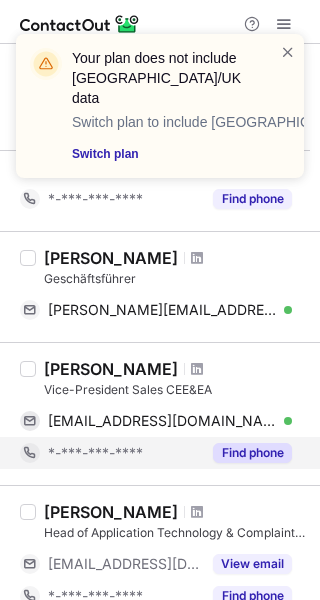 click on "Find phone" at bounding box center [252, 453] 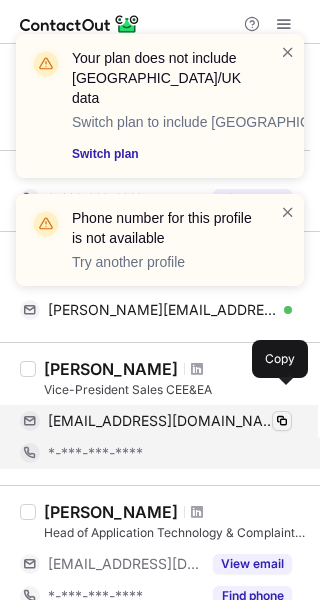 click at bounding box center (282, 421) 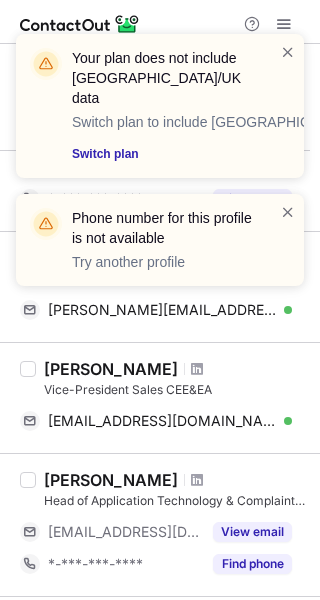 click on "Your plan does not include US/UK data Switch plan to include US/UK data Switch plan Phone number for this profile is not available Try another profile" at bounding box center (160, 168) 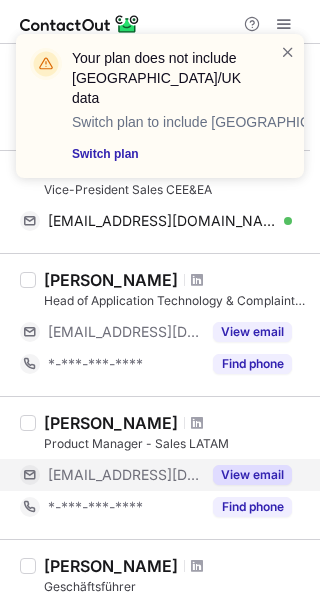 click on "View email" at bounding box center [252, 475] 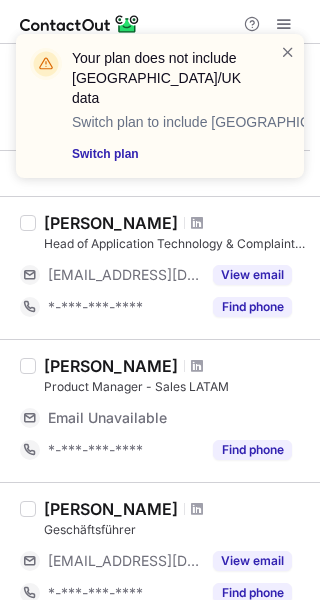 scroll, scrollTop: 800, scrollLeft: 0, axis: vertical 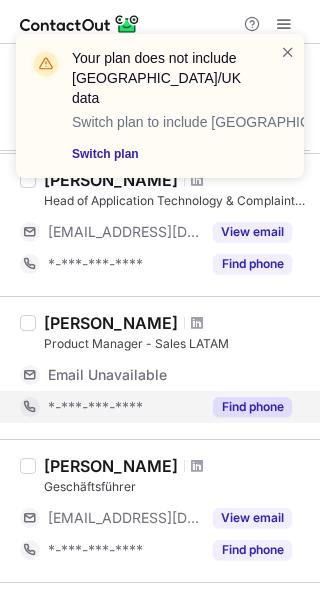 click on "Find phone" at bounding box center [252, 407] 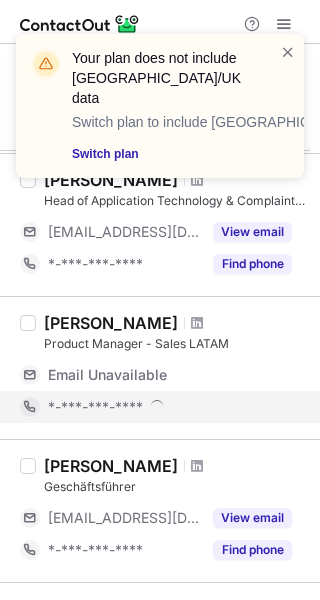 scroll, scrollTop: 900, scrollLeft: 0, axis: vertical 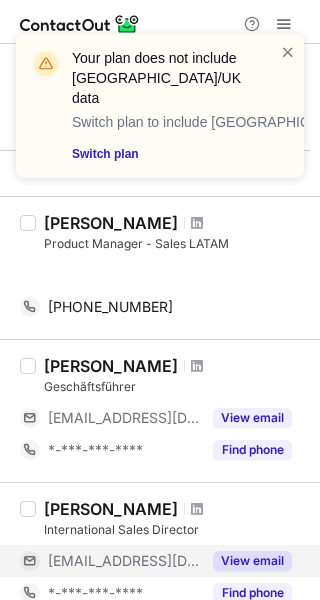 click on "Find phone" at bounding box center (252, 593) 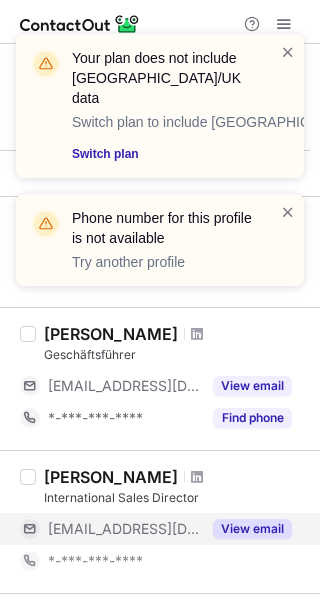 click on "View email" at bounding box center (252, 529) 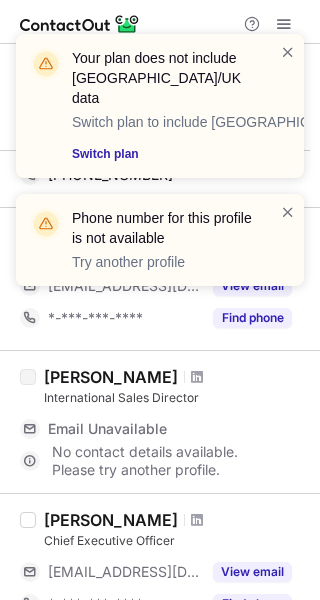 scroll, scrollTop: 1100, scrollLeft: 0, axis: vertical 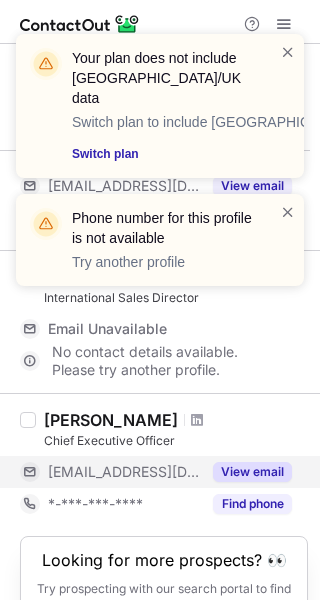 click on "View email" at bounding box center [252, 472] 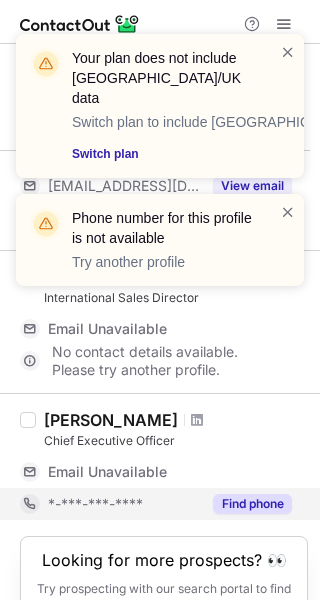 click on "Find phone" at bounding box center (252, 504) 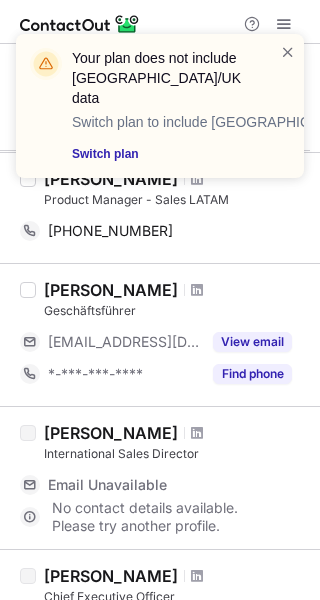scroll, scrollTop: 800, scrollLeft: 0, axis: vertical 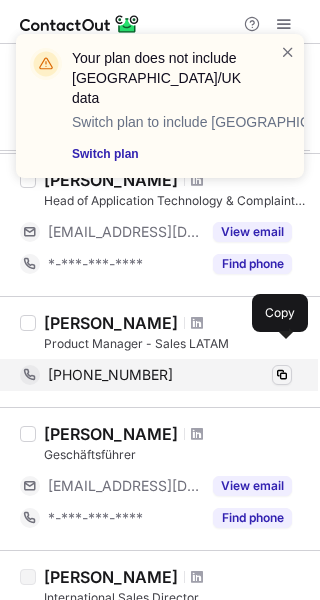 click at bounding box center (282, 375) 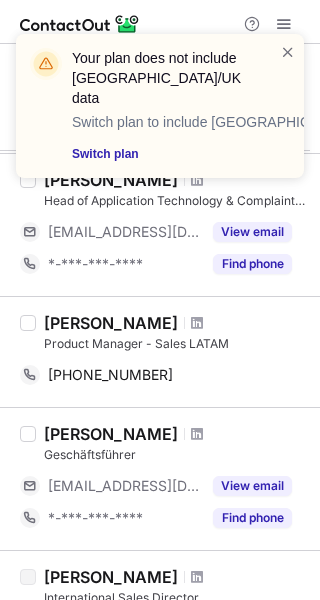 click on "Your plan does not include US/UK data Switch plan to include US/UK data Switch plan" at bounding box center (160, 114) 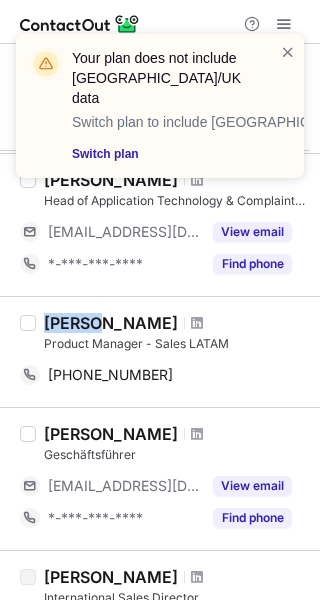 copy on "Aliana" 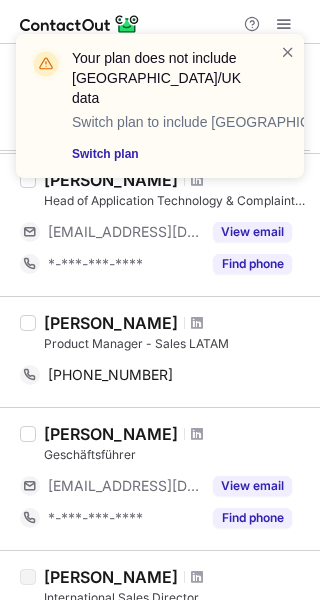 click on "Your plan does not include US/UK data Switch plan to include US/UK data Switch plan" at bounding box center [160, 114] 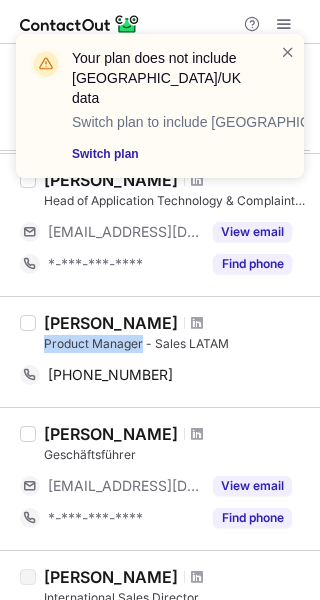 drag, startPoint x: 141, startPoint y: 316, endPoint x: 43, endPoint y: 313, distance: 98.045906 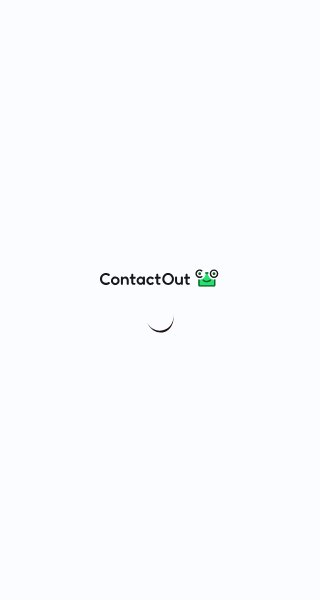 scroll, scrollTop: 0, scrollLeft: 0, axis: both 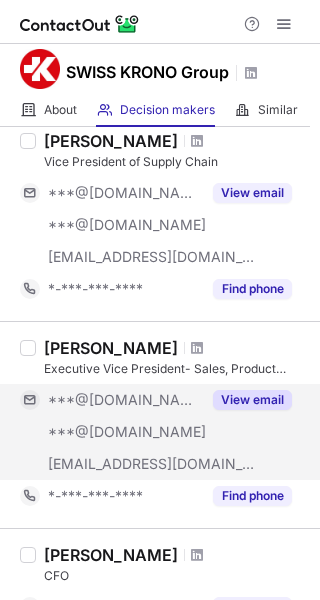 click on "View email" at bounding box center [252, 400] 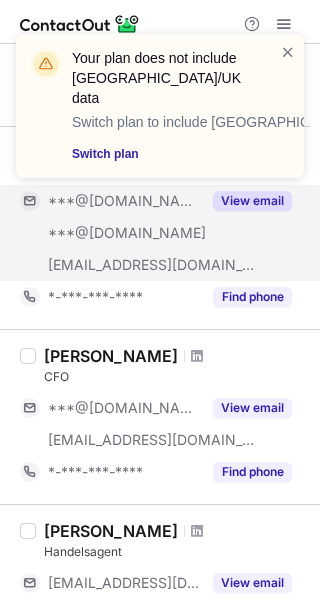 scroll, scrollTop: 300, scrollLeft: 0, axis: vertical 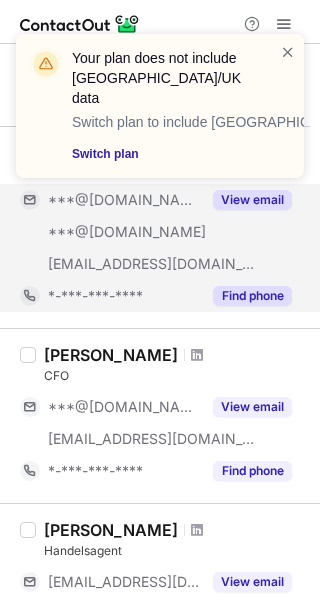 click on "Find phone" at bounding box center (252, 296) 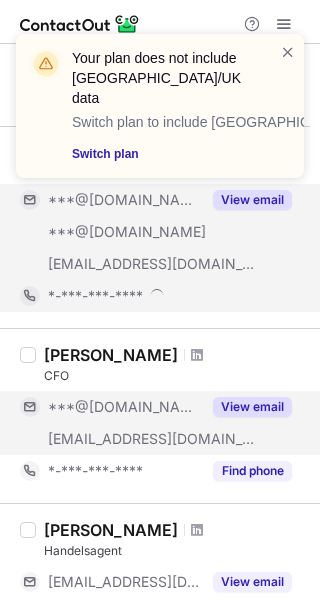 click on "View email" at bounding box center [252, 407] 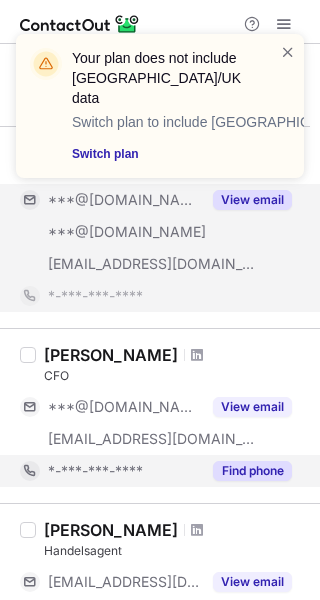 click on "Find phone" at bounding box center [252, 471] 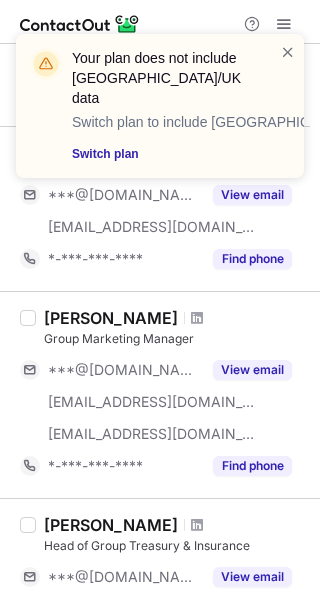 scroll, scrollTop: 800, scrollLeft: 0, axis: vertical 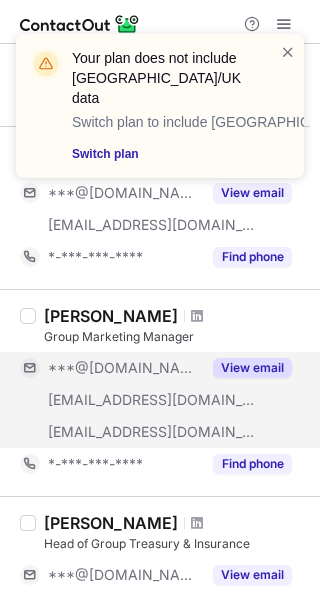 click on "View email" at bounding box center [252, 368] 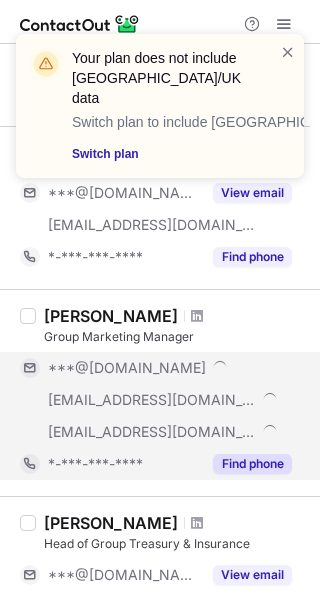 click on "Find phone" at bounding box center (252, 464) 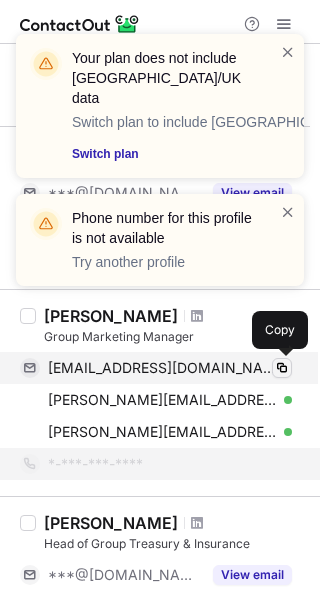 click at bounding box center (282, 368) 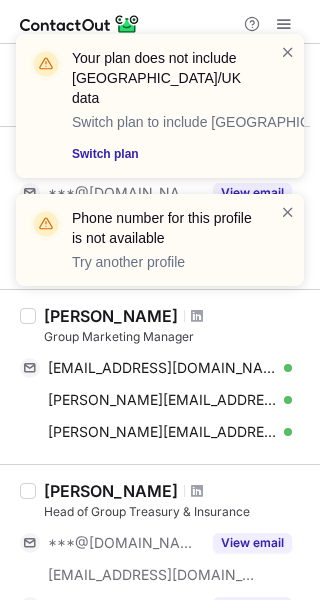 click on "Your plan does not include US/UK data Switch plan to include US/UK data Switch plan Phone number for this profile is not available Try another profile" at bounding box center (160, 168) 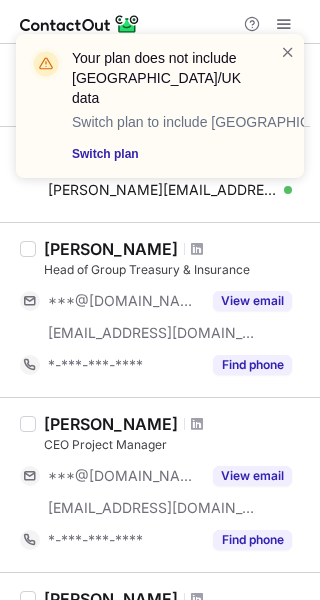 scroll, scrollTop: 1100, scrollLeft: 0, axis: vertical 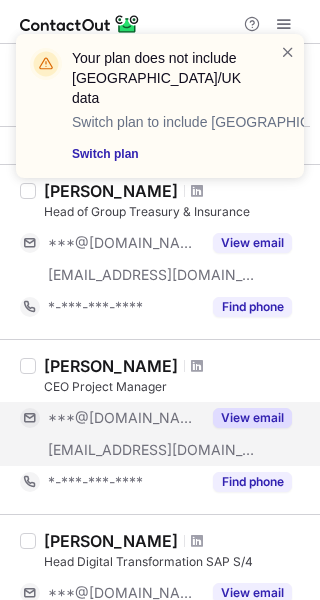 click on "View email" at bounding box center (252, 418) 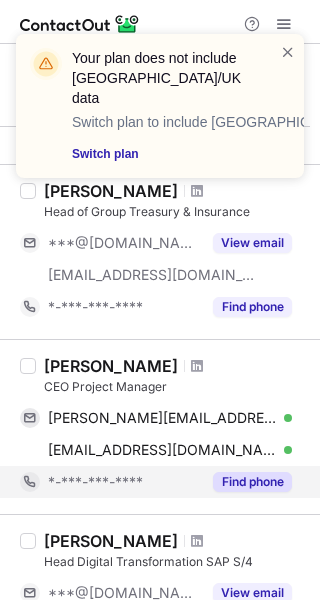 click on "Find phone" at bounding box center [252, 482] 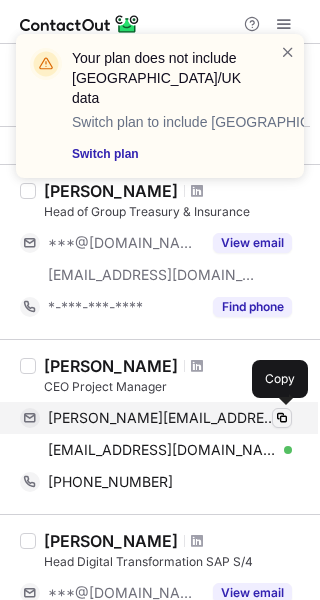 click at bounding box center (282, 418) 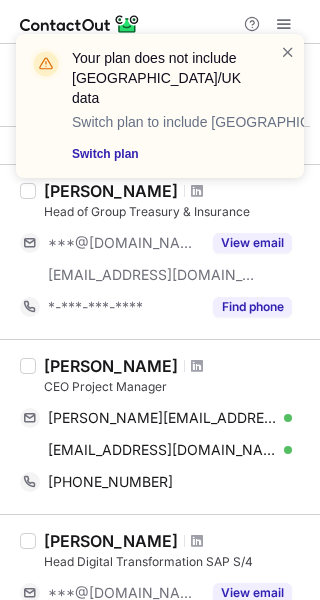 click on "Your plan does not include US/UK data Switch plan to include [GEOGRAPHIC_DATA]/UK data Switch plan" at bounding box center (160, 114) 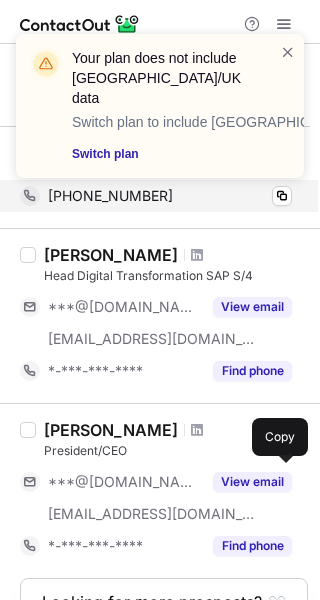 scroll, scrollTop: 1400, scrollLeft: 0, axis: vertical 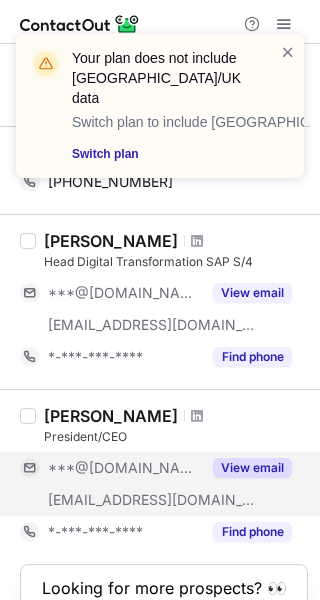 click on "View email" at bounding box center [252, 468] 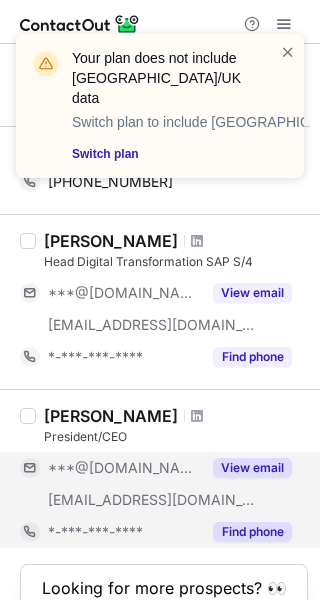 click on "Find phone" at bounding box center (252, 532) 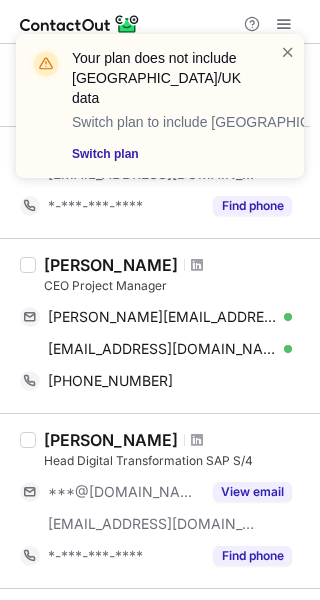 scroll, scrollTop: 1200, scrollLeft: 0, axis: vertical 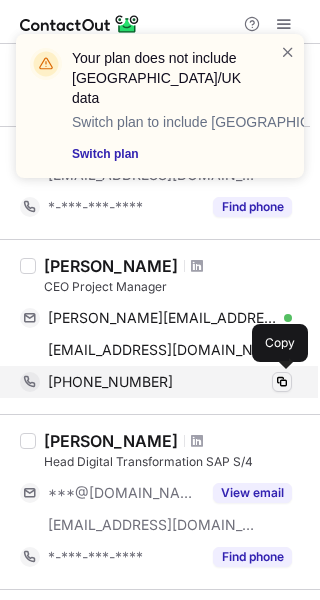 click at bounding box center (282, 382) 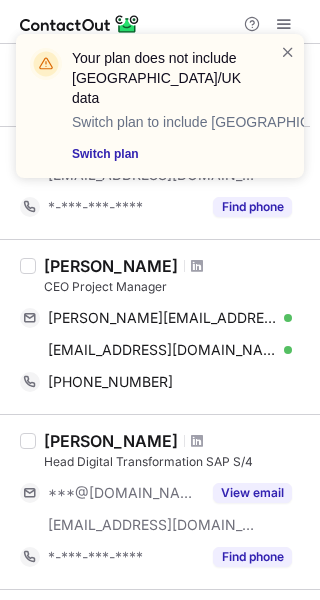 click on "Your plan does not include US/UK data Switch plan to include US/UK data Switch plan" at bounding box center (160, 114) 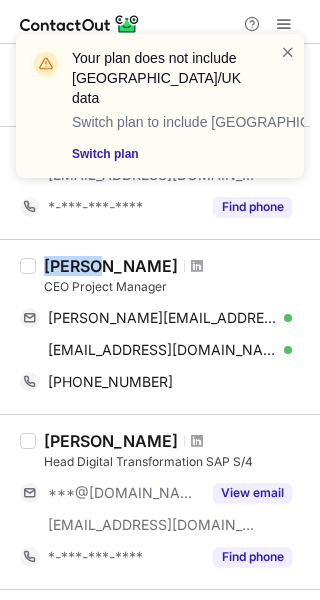 copy on "Pascal" 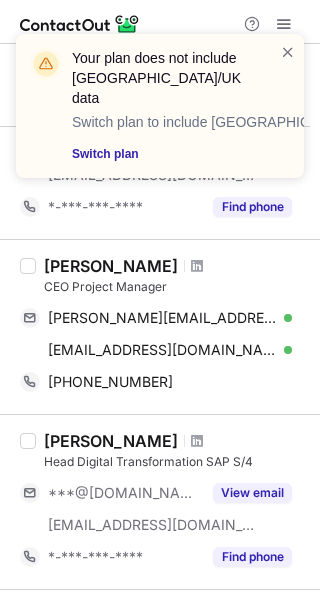 click on "Your plan does not include US/UK data Switch plan to include US/UK data Switch plan" at bounding box center [160, 114] 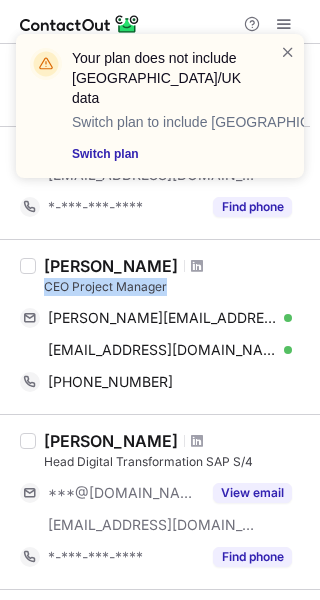 drag, startPoint x: 43, startPoint y: 279, endPoint x: 165, endPoint y: 282, distance: 122.03688 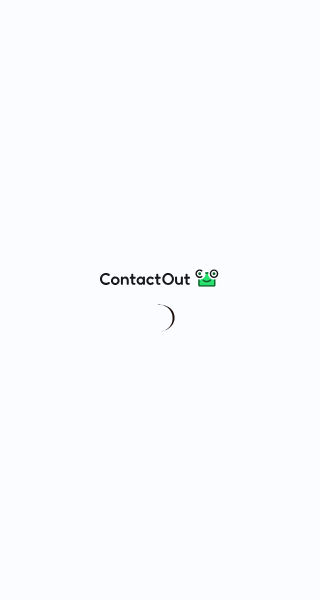 scroll, scrollTop: 0, scrollLeft: 0, axis: both 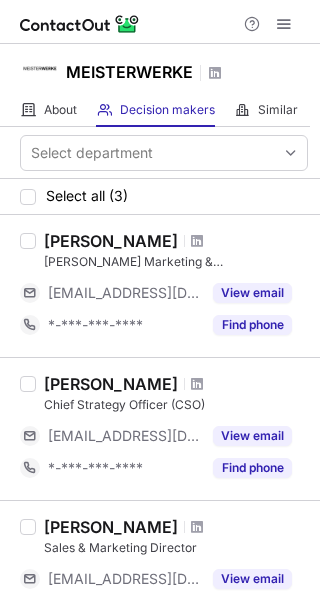 click at bounding box center [80, 24] 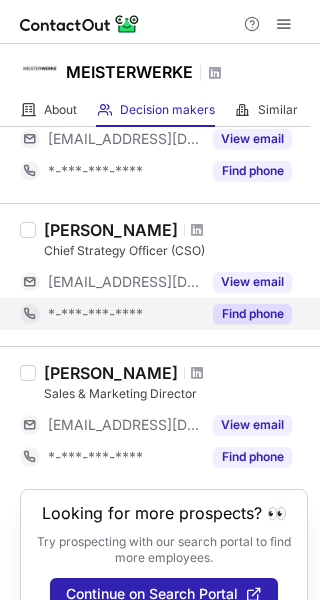 scroll, scrollTop: 193, scrollLeft: 0, axis: vertical 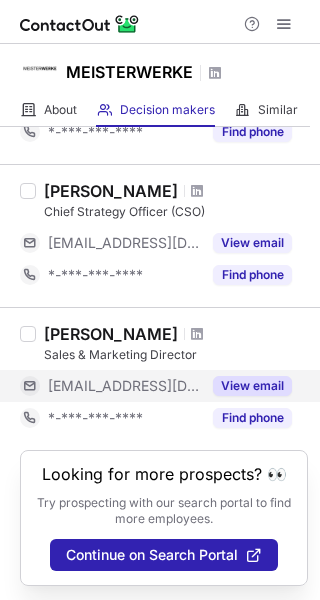click on "View email" at bounding box center (252, 386) 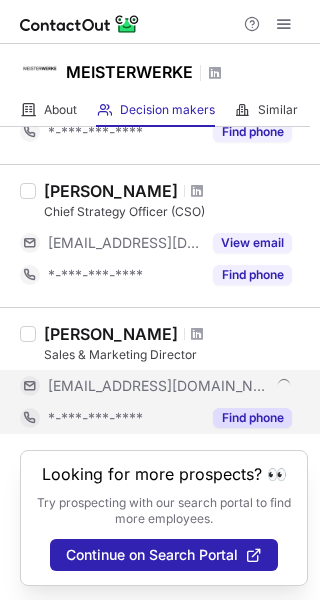 click on "Find phone" at bounding box center (252, 418) 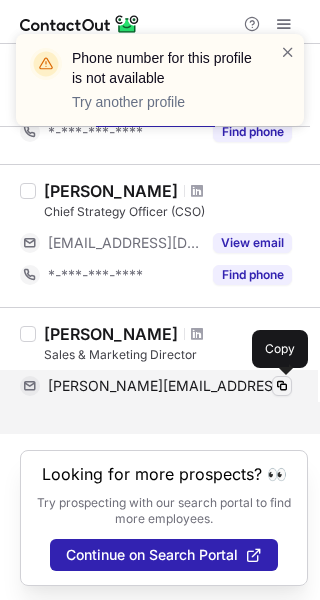 scroll, scrollTop: 161, scrollLeft: 0, axis: vertical 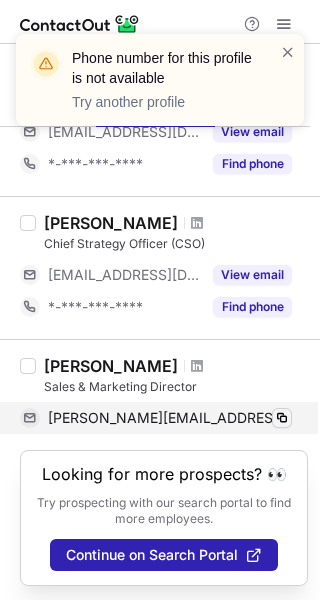 click on "Sales & Marketing Director" at bounding box center [176, 387] 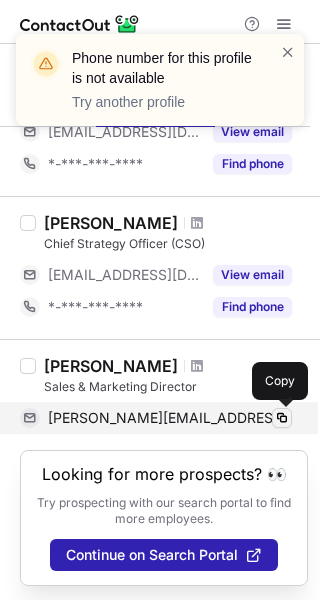 click at bounding box center (282, 418) 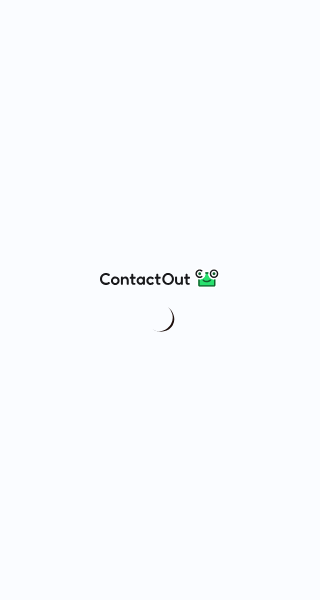 scroll, scrollTop: 0, scrollLeft: 0, axis: both 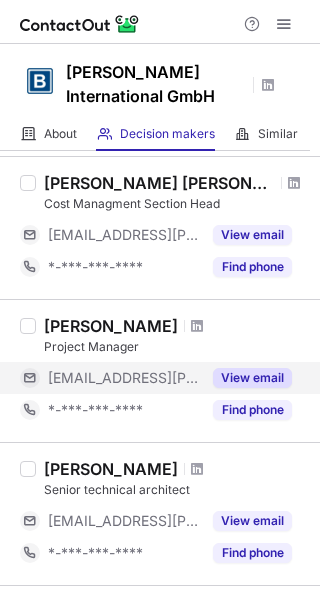 click on "View email" at bounding box center [252, 378] 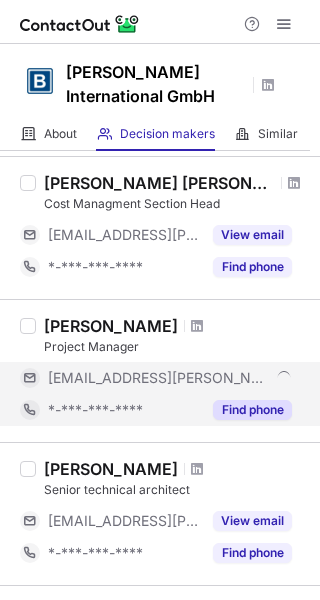 click on "Find phone" at bounding box center [252, 410] 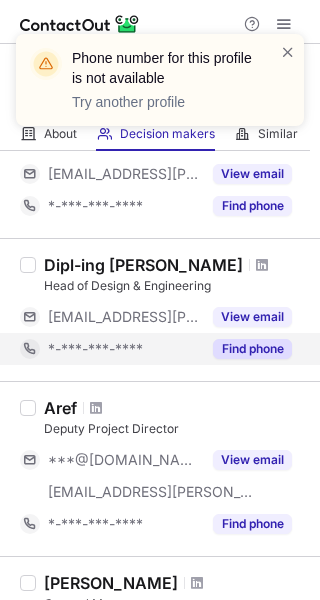 scroll, scrollTop: 1000, scrollLeft: 0, axis: vertical 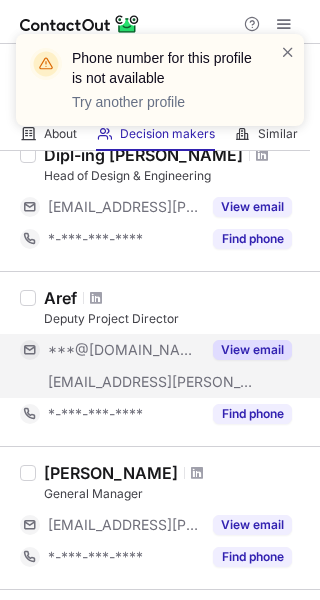 click on "View email" at bounding box center [252, 350] 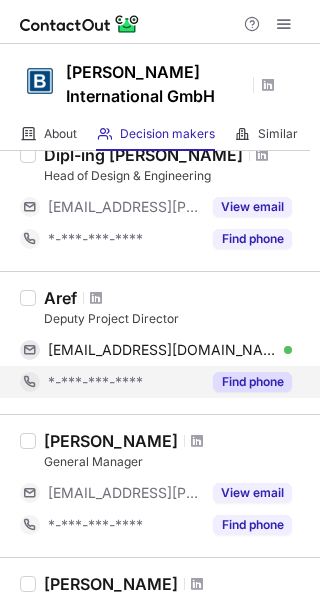 click on "Find phone" at bounding box center (252, 382) 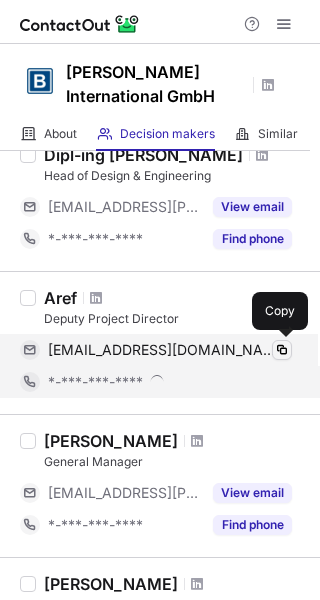 click at bounding box center (282, 350) 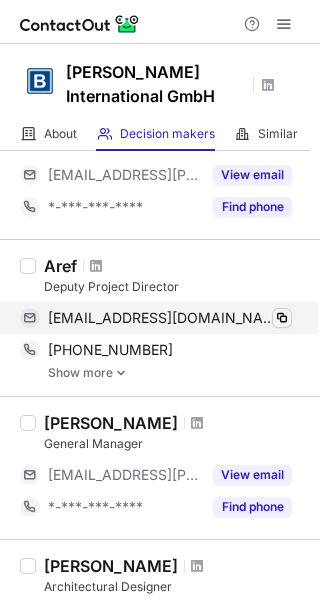 scroll, scrollTop: 968, scrollLeft: 0, axis: vertical 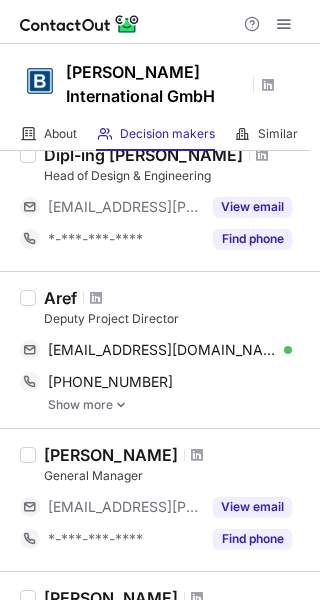 click at bounding box center [160, 22] 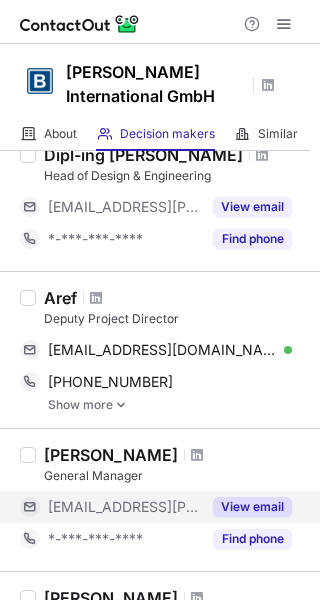 click on "View email" at bounding box center (252, 507) 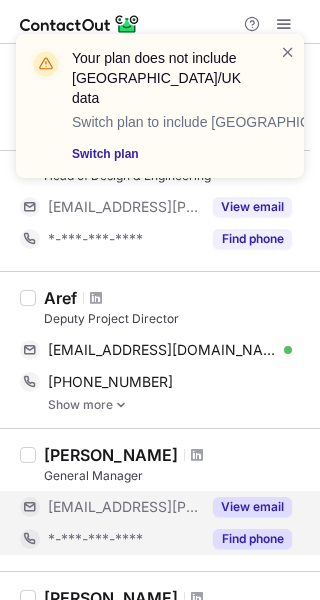 click on "Find phone" at bounding box center (252, 539) 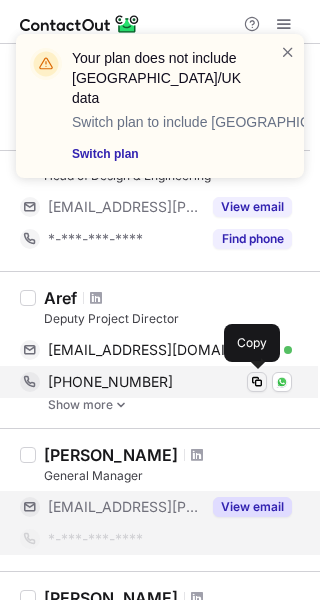 click at bounding box center [257, 382] 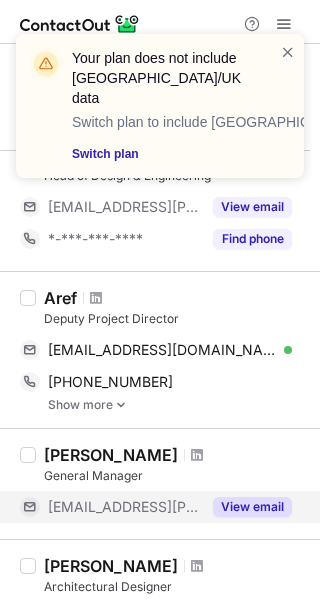 click on "Your plan does not include US/UK data Switch plan to include US/UK data Switch plan" at bounding box center [160, 114] 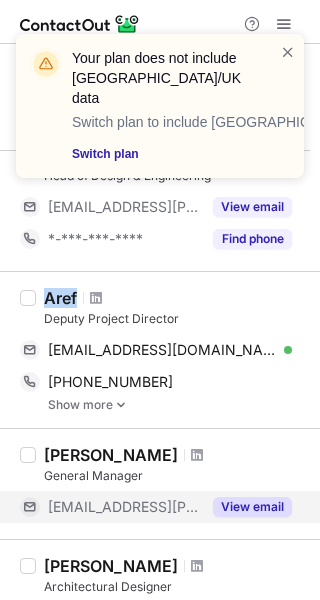 copy on "Aref" 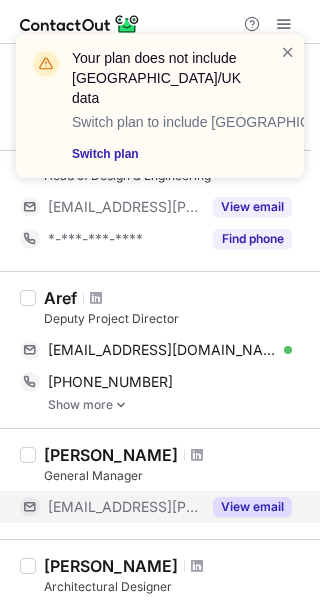 drag, startPoint x: 112, startPoint y: 27, endPoint x: 115, endPoint y: 52, distance: 25.179358 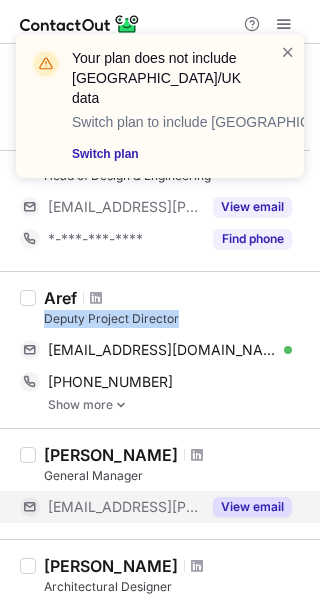 drag, startPoint x: 181, startPoint y: 316, endPoint x: 46, endPoint y: 319, distance: 135.03333 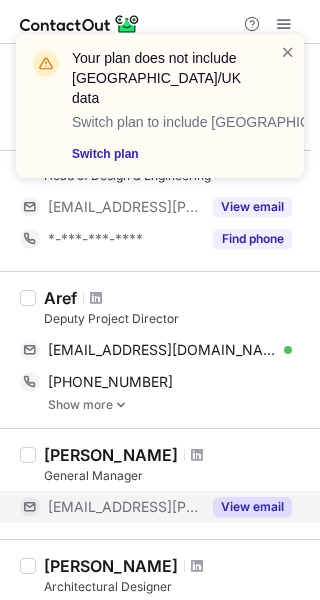click on "Your plan does not include US/UK data Switch plan to include US/UK data Switch plan" at bounding box center [160, 114] 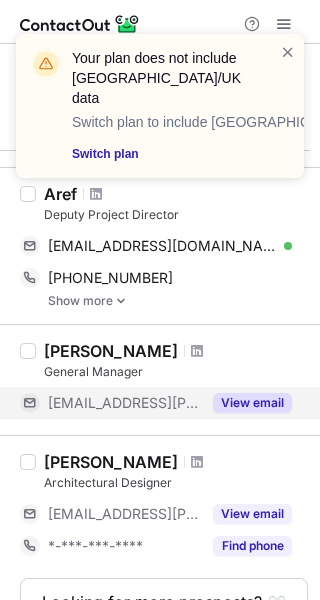 scroll, scrollTop: 1168, scrollLeft: 0, axis: vertical 